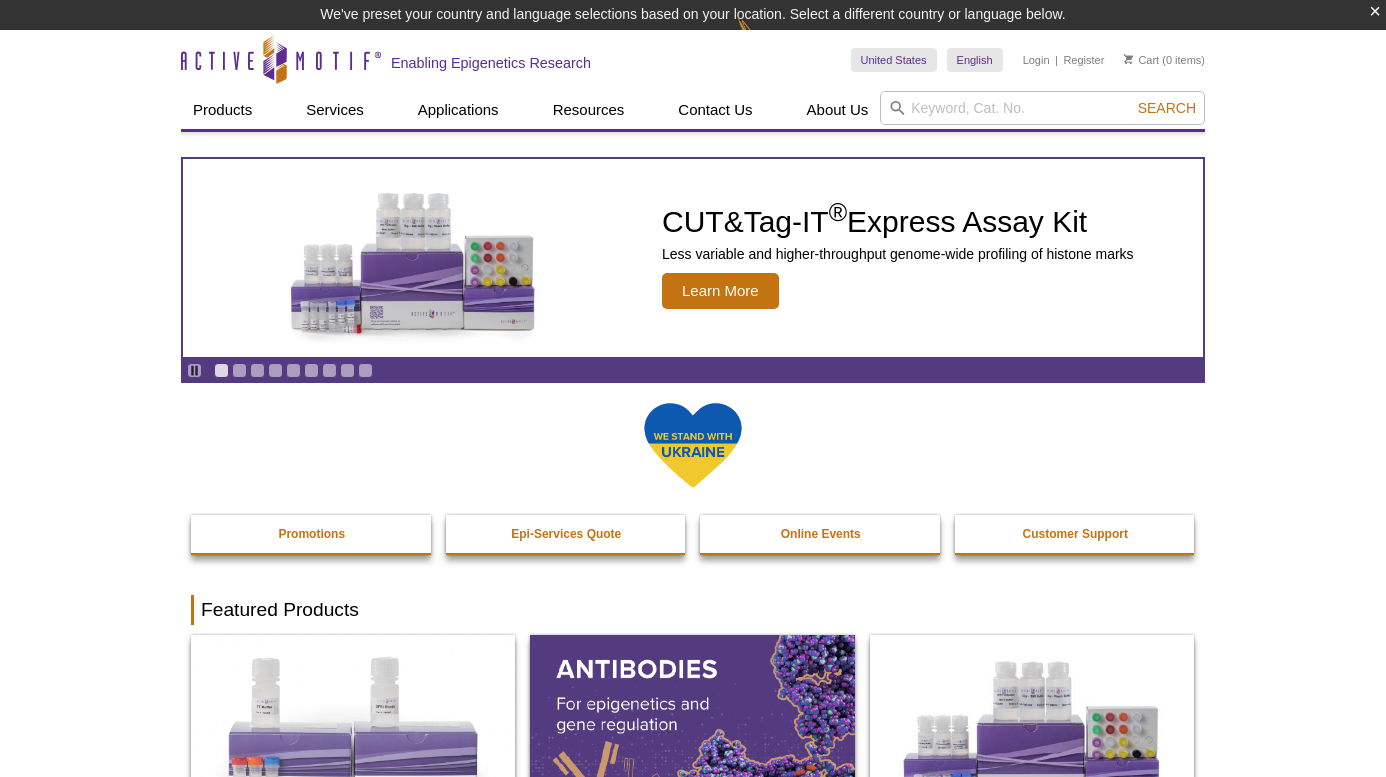 scroll, scrollTop: 0, scrollLeft: 0, axis: both 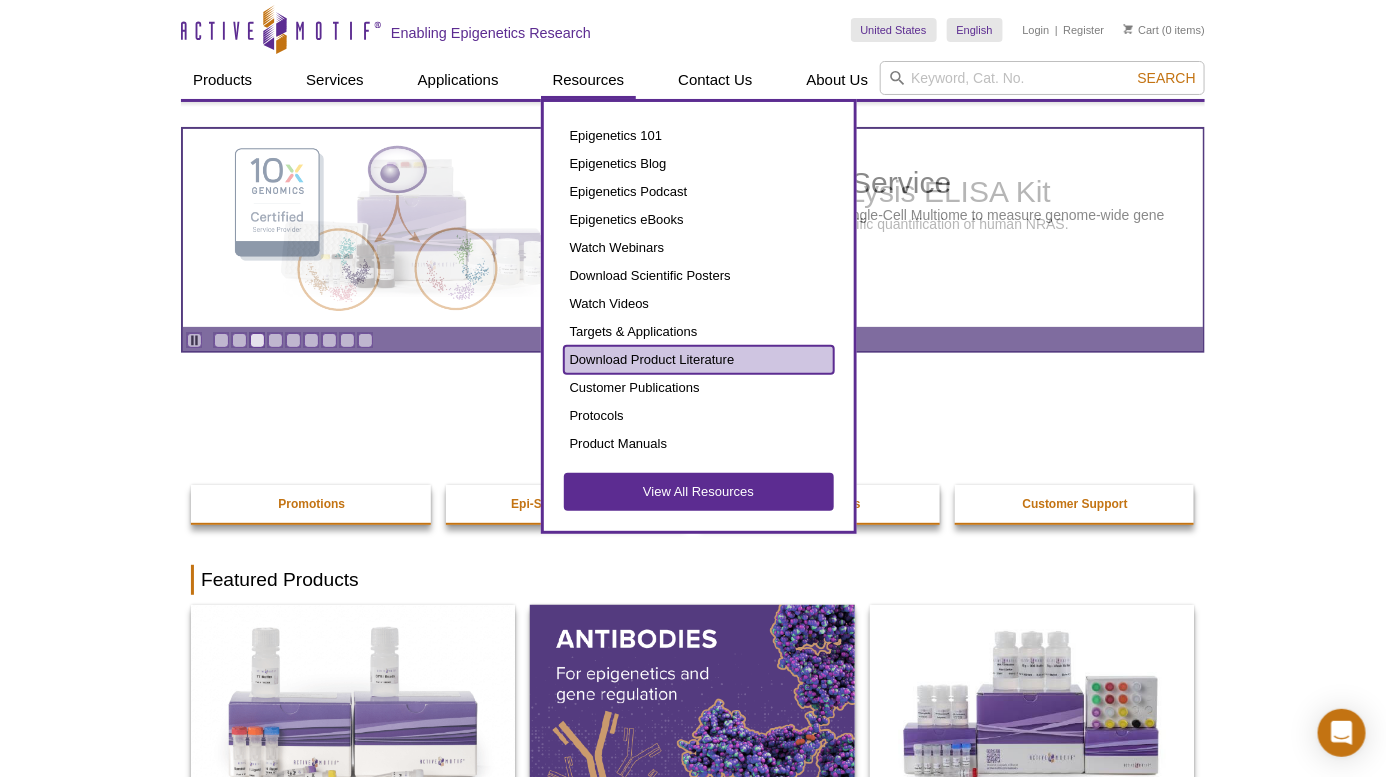 click on "Download Product Literature" at bounding box center [699, 360] 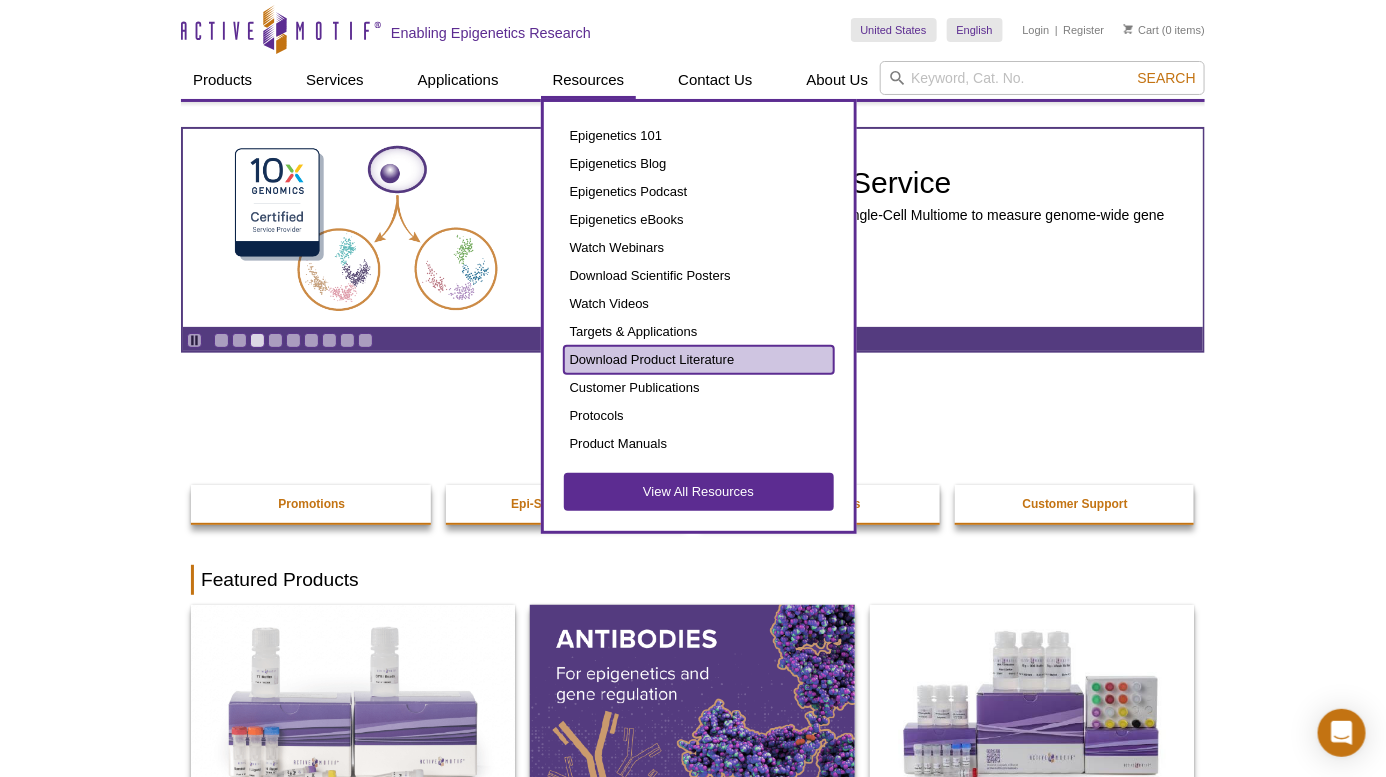 click on "Download Product Literature" at bounding box center (699, 360) 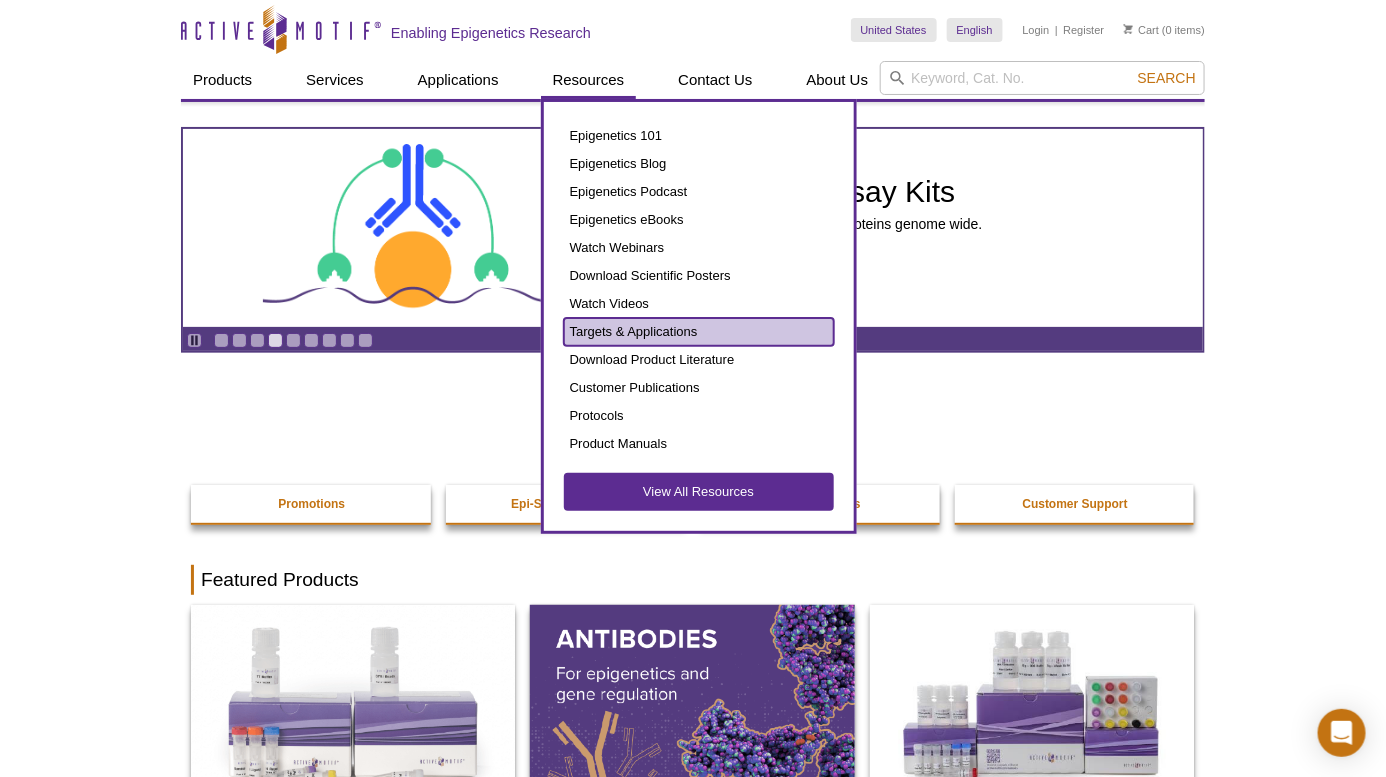 click on "Targets & Applications" at bounding box center (699, 332) 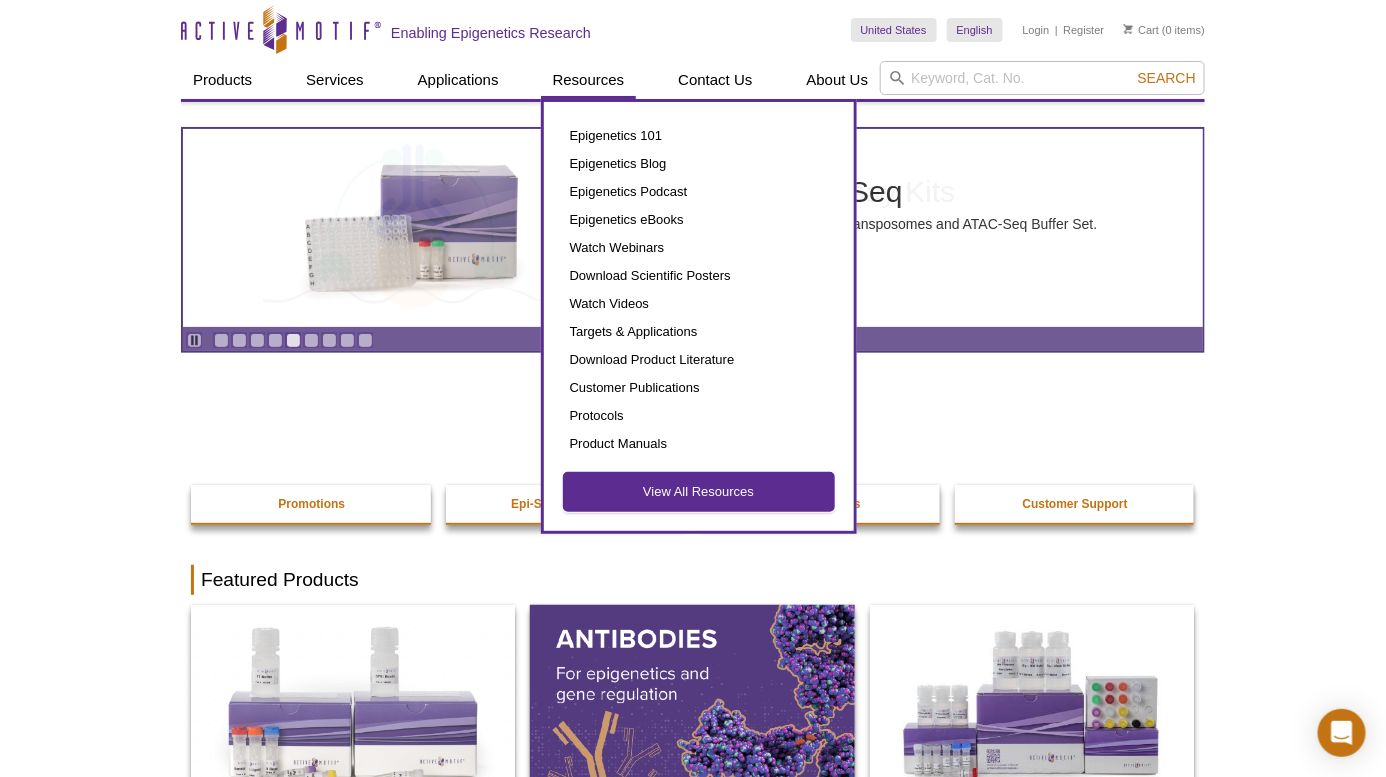 click on "View All Resources" at bounding box center (699, 492) 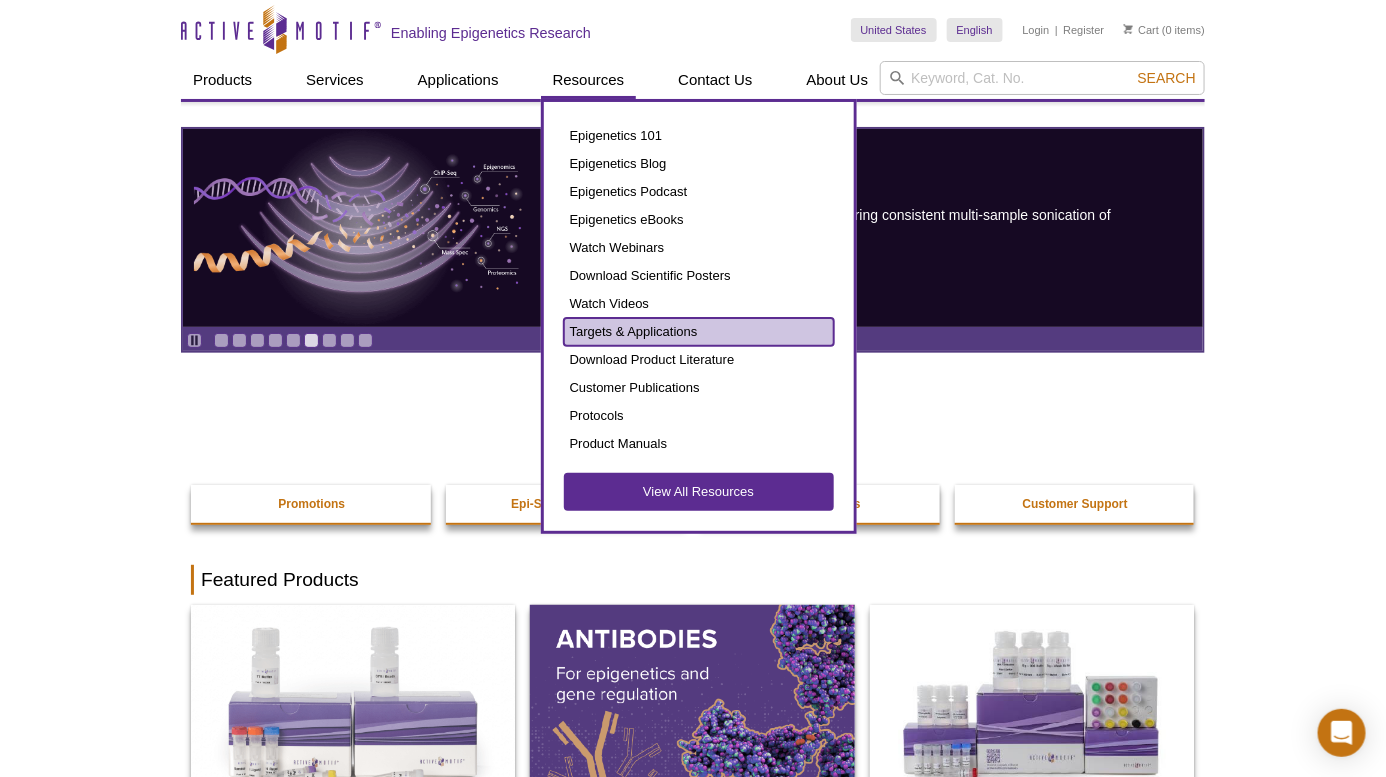 click on "Targets & Applications" at bounding box center [699, 332] 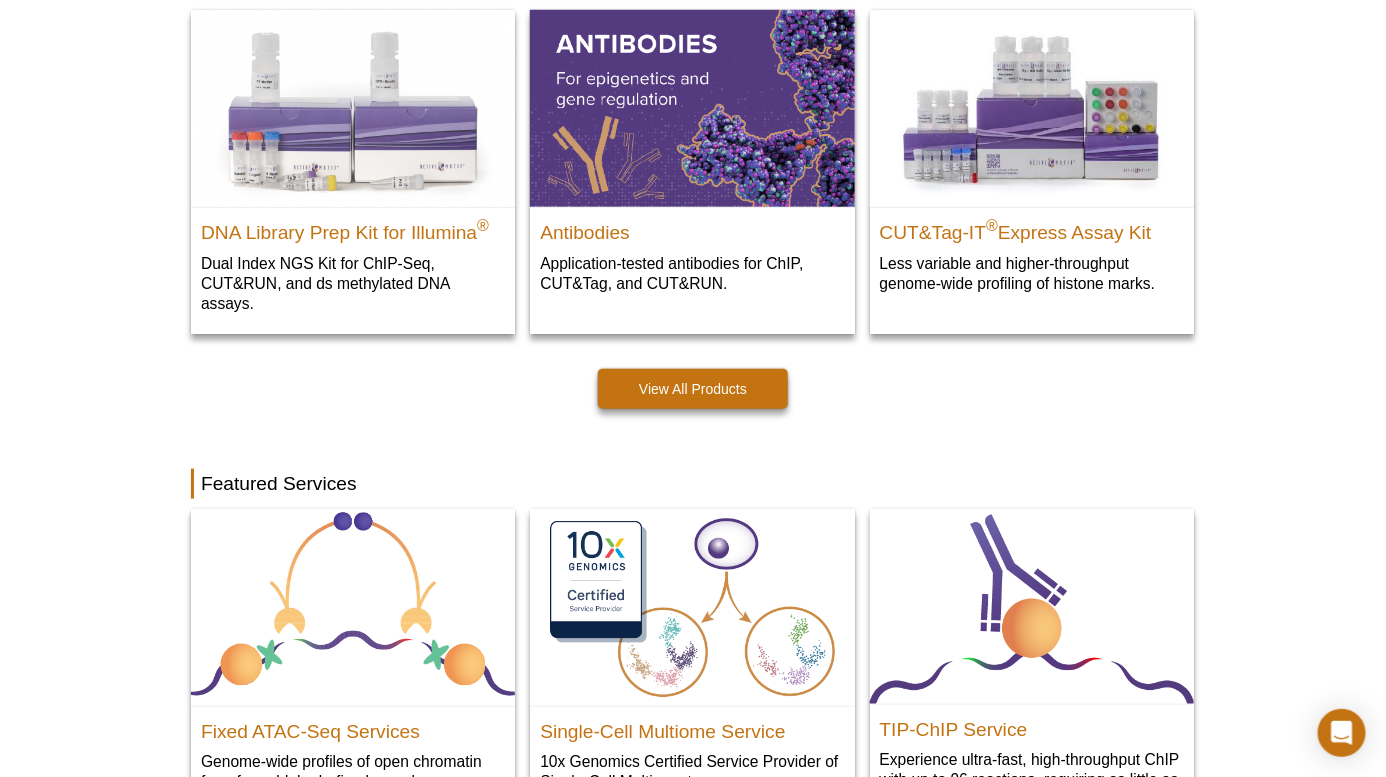 scroll, scrollTop: 806, scrollLeft: 0, axis: vertical 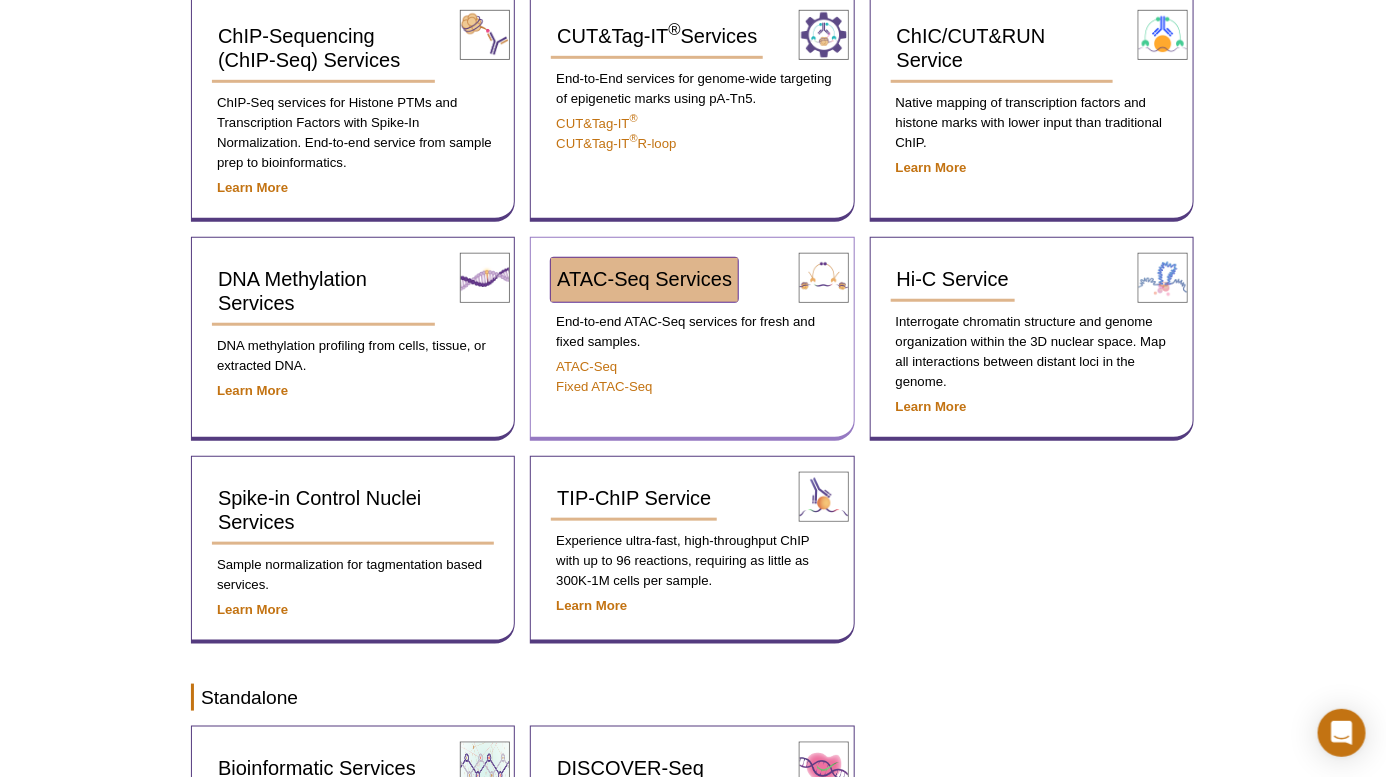 click on "ATAC-Seq Services" at bounding box center [644, 279] 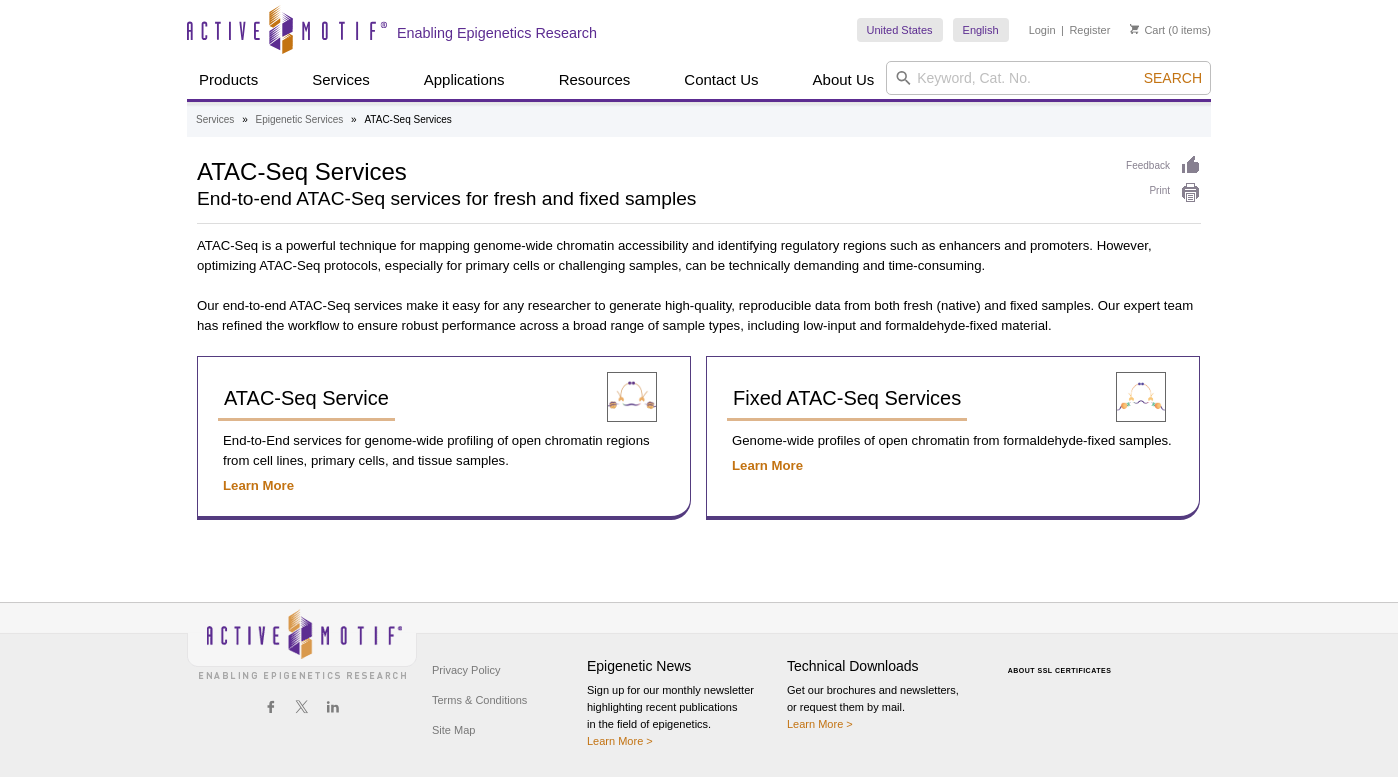 scroll, scrollTop: 0, scrollLeft: 0, axis: both 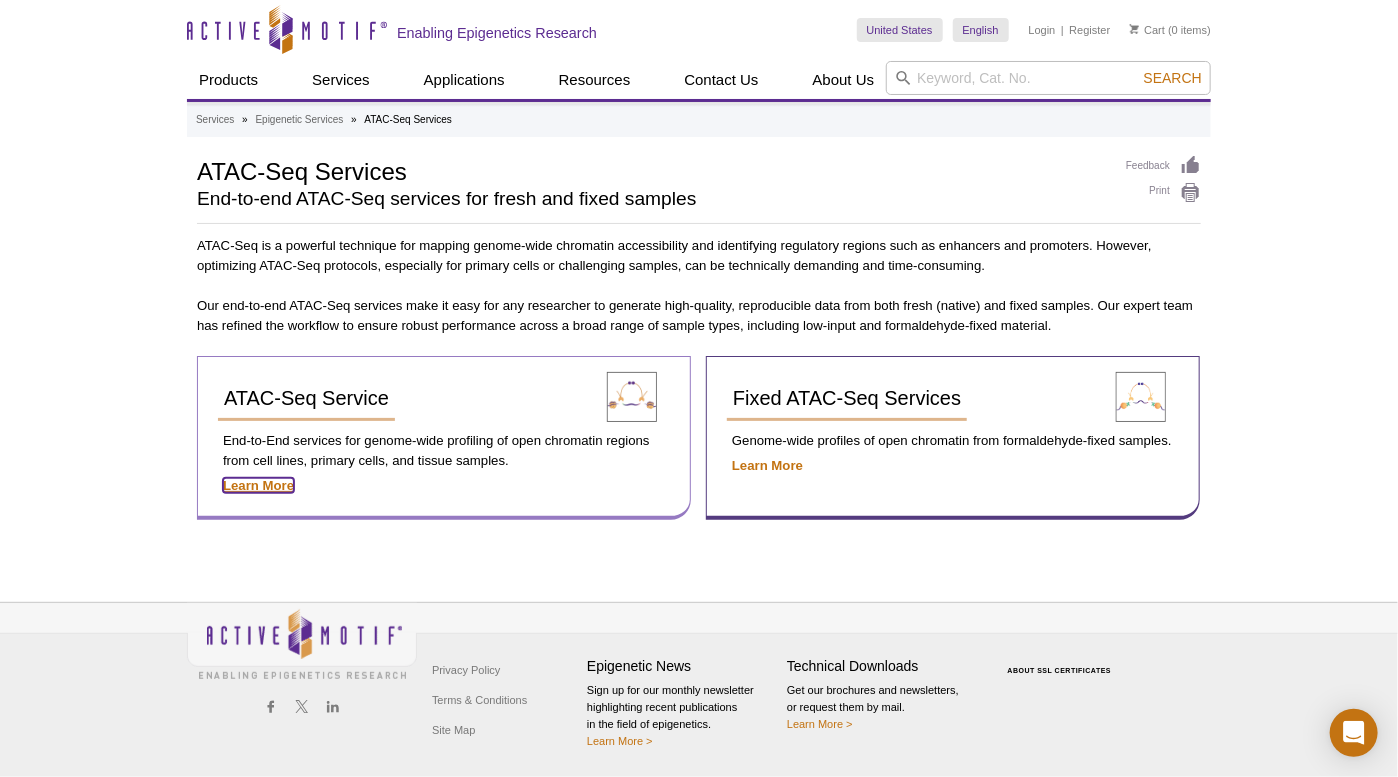 click on "Learn More" at bounding box center [258, 485] 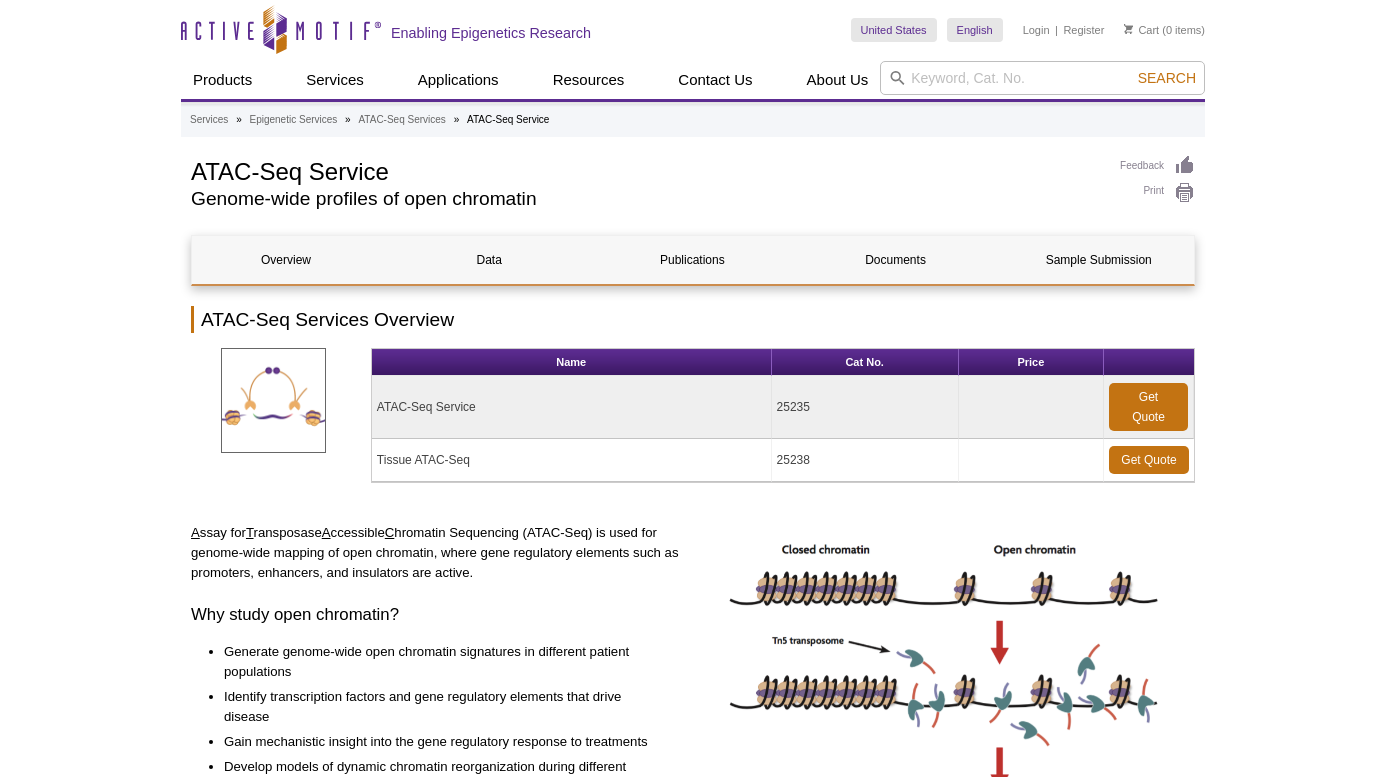 scroll, scrollTop: 0, scrollLeft: 0, axis: both 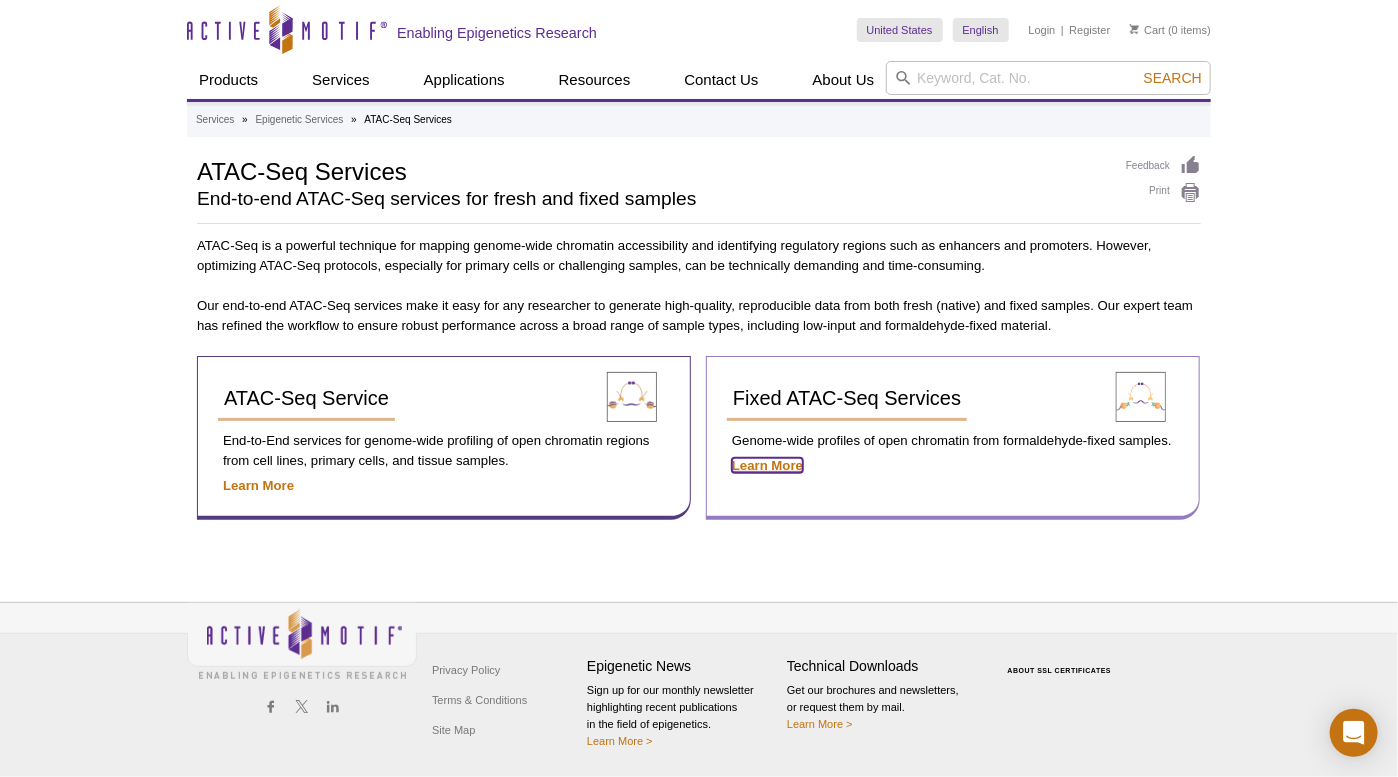 click on "Learn More" at bounding box center [767, 465] 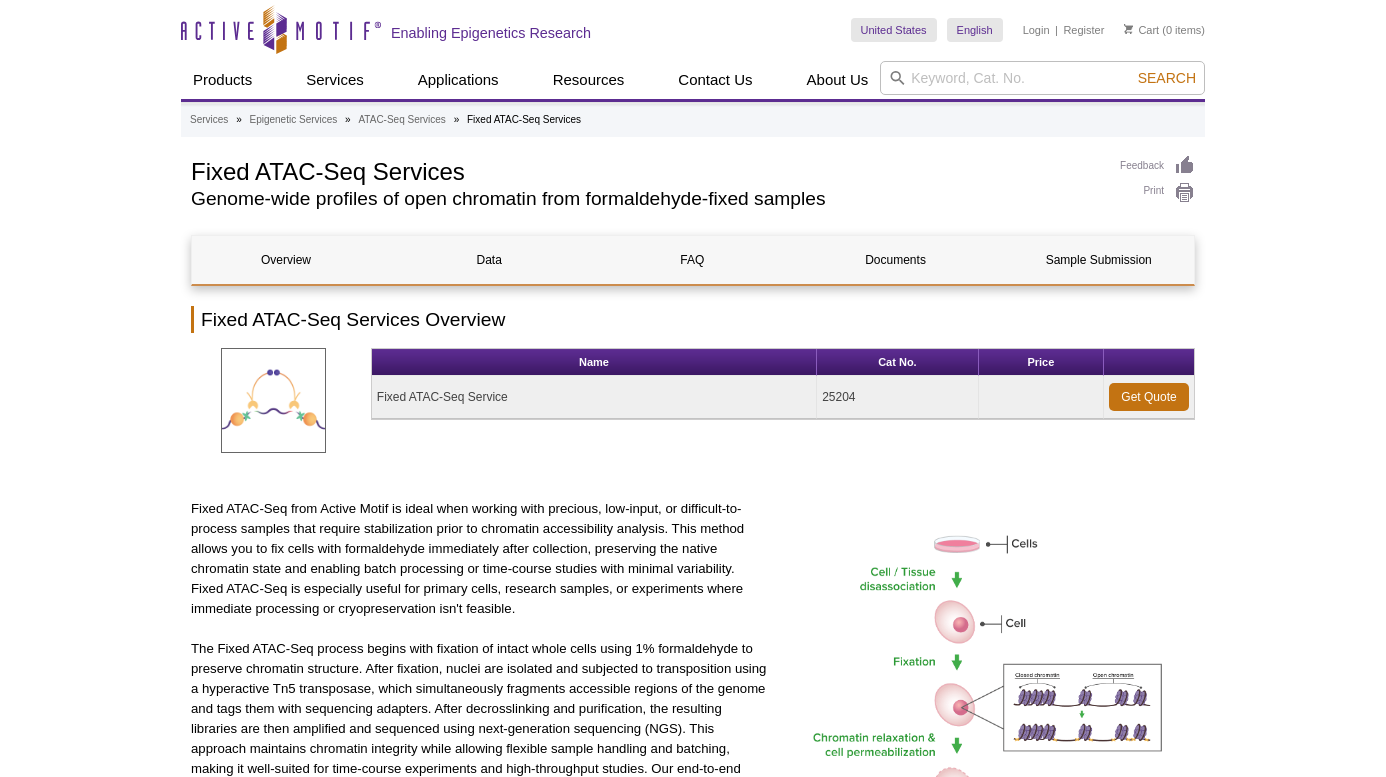 scroll, scrollTop: 0, scrollLeft: 0, axis: both 